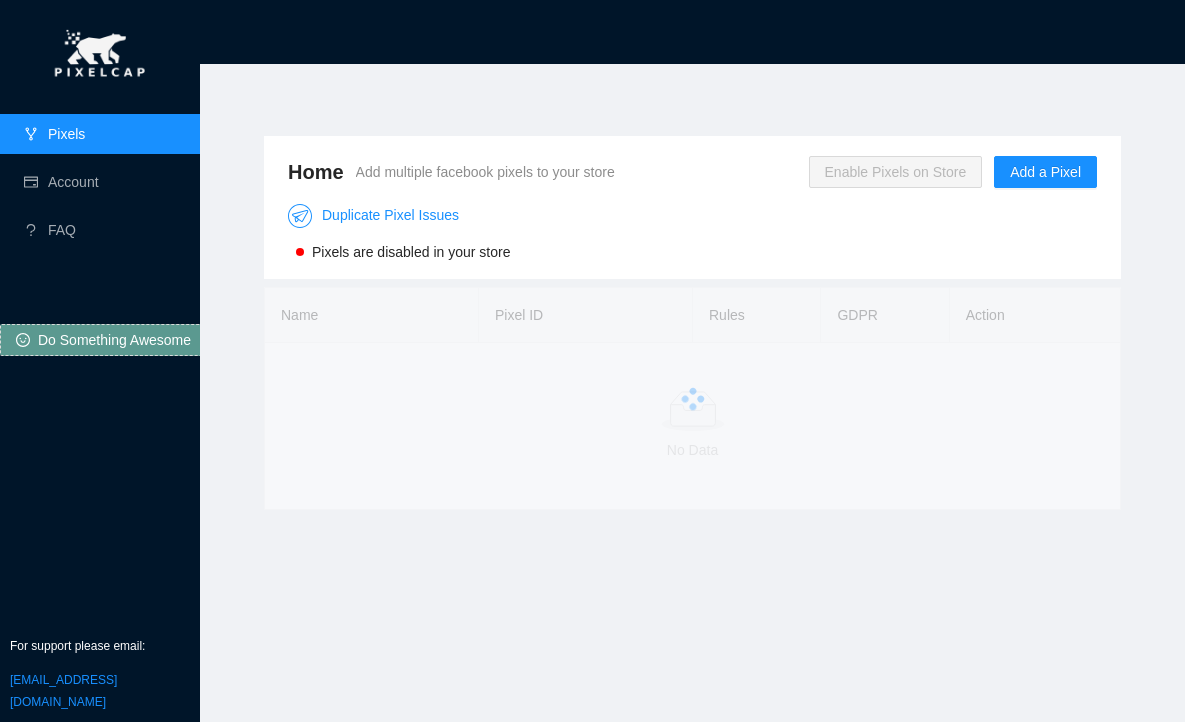 scroll, scrollTop: 0, scrollLeft: 0, axis: both 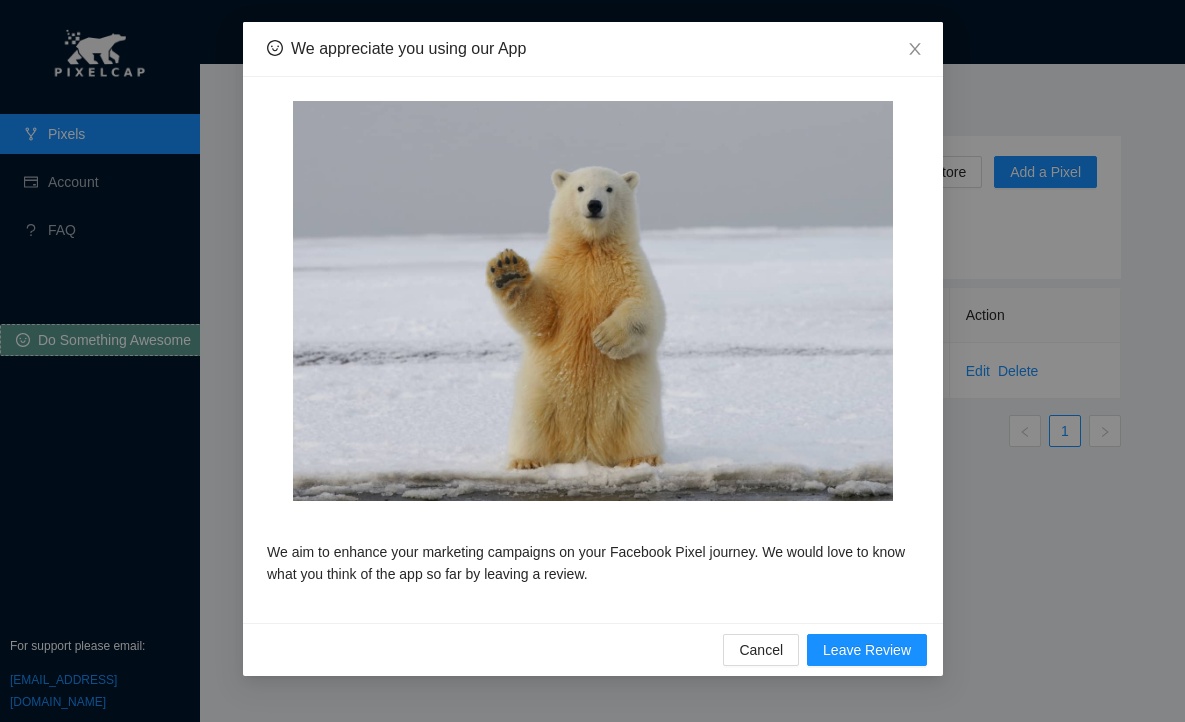 click on "We appreciate you using our App We aim to enhance your marketing campaigns on your Facebook Pixel journey. We would love to know what you think of the app so far by leaving a review. Cancel Leave Review" at bounding box center [592, 361] 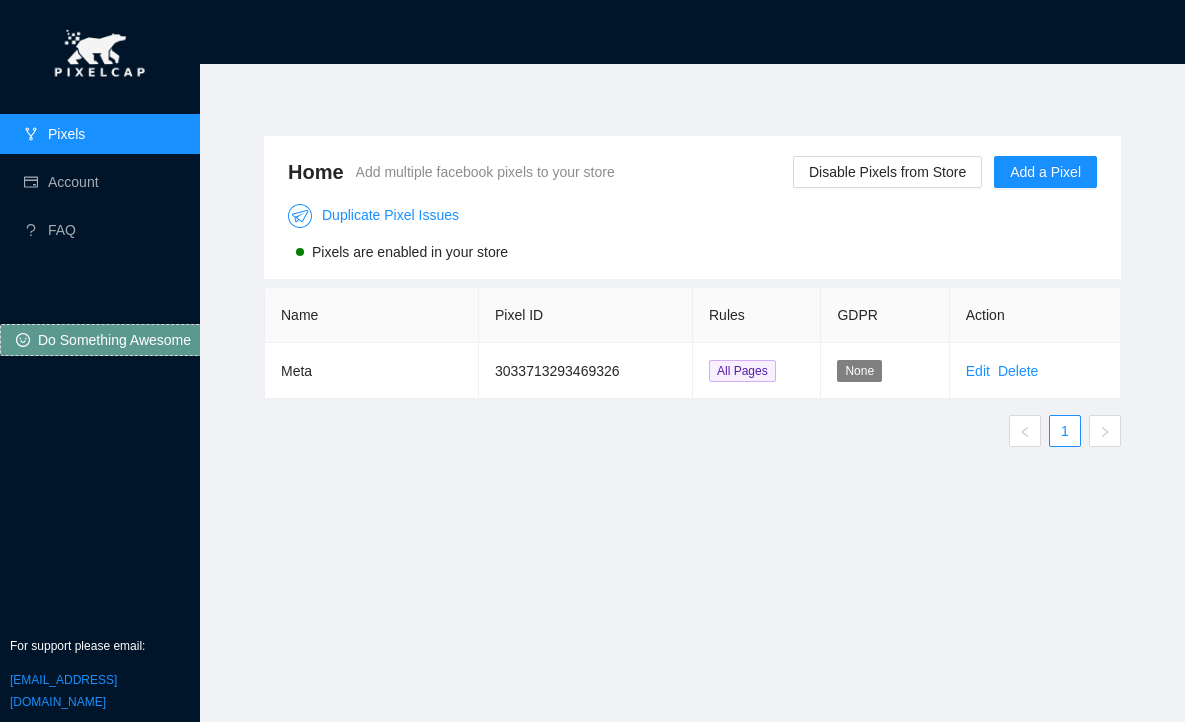 click on "Edit" at bounding box center [978, 371] 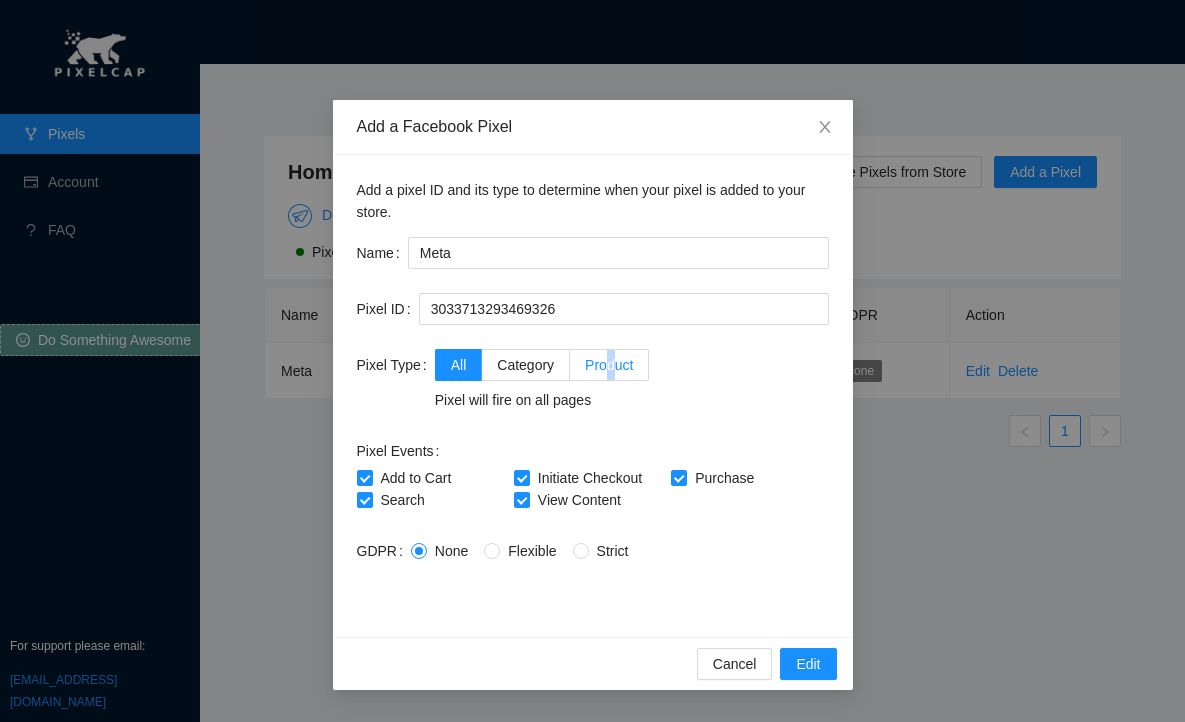 drag, startPoint x: 608, startPoint y: 358, endPoint x: 620, endPoint y: 374, distance: 20 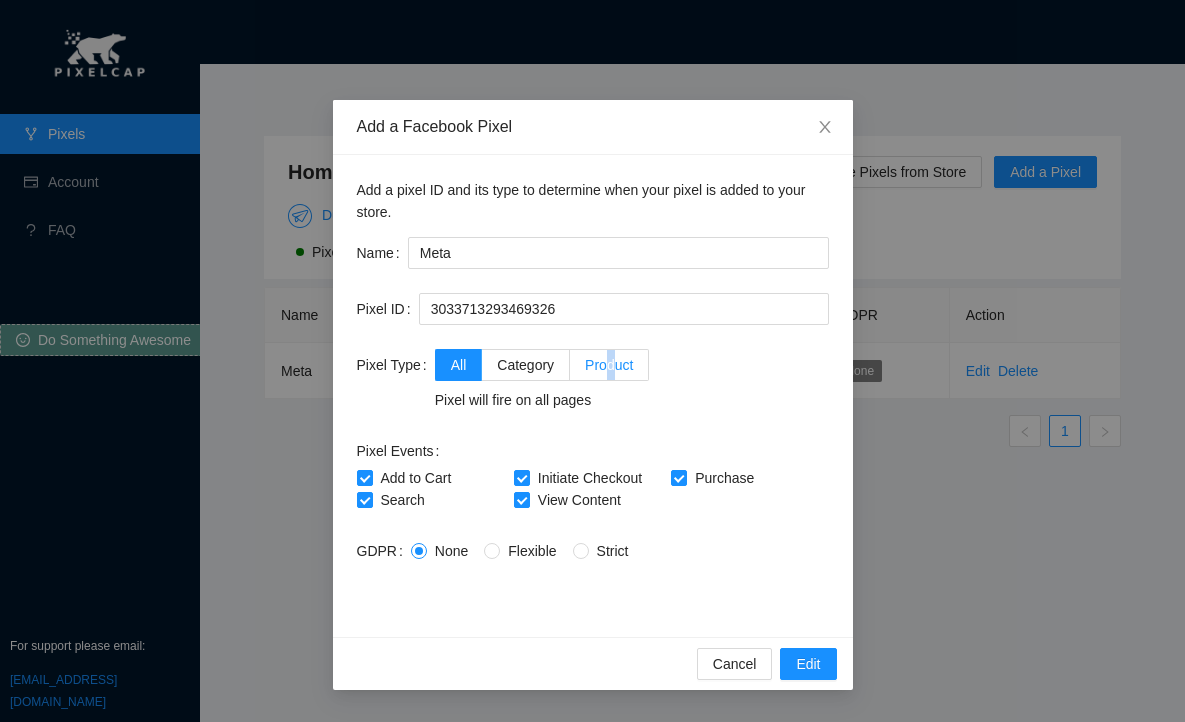 click on "Product" at bounding box center [609, 365] 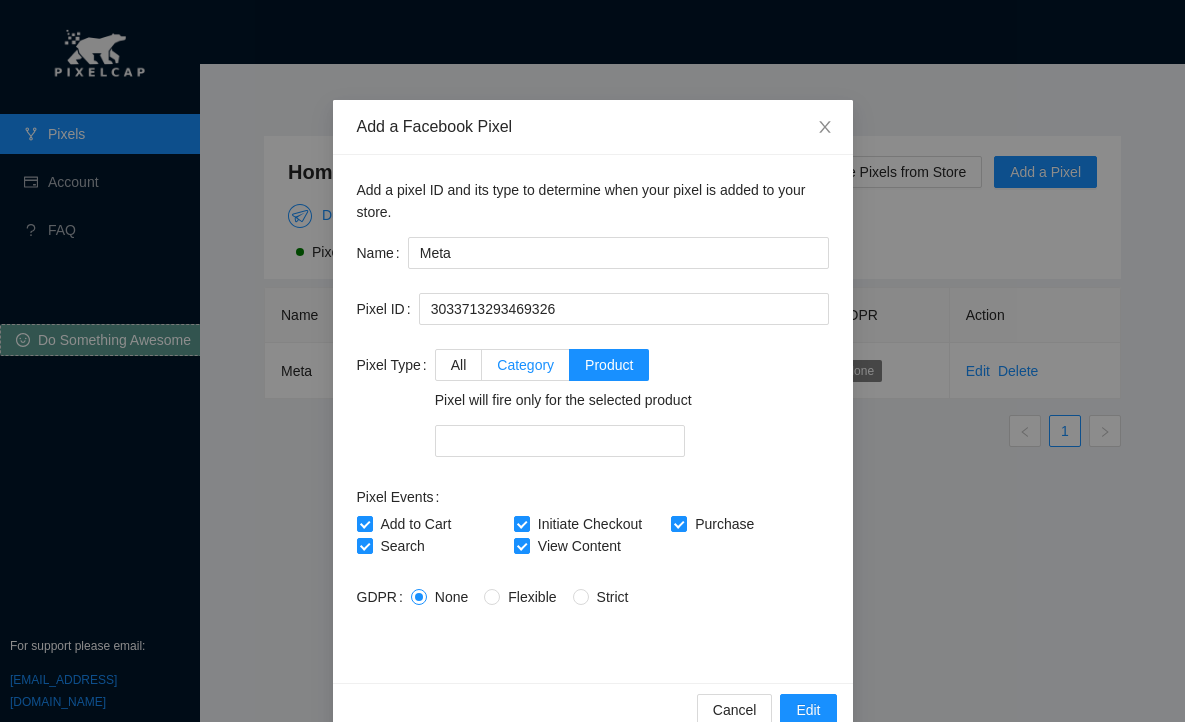 click on "Category" at bounding box center (525, 365) 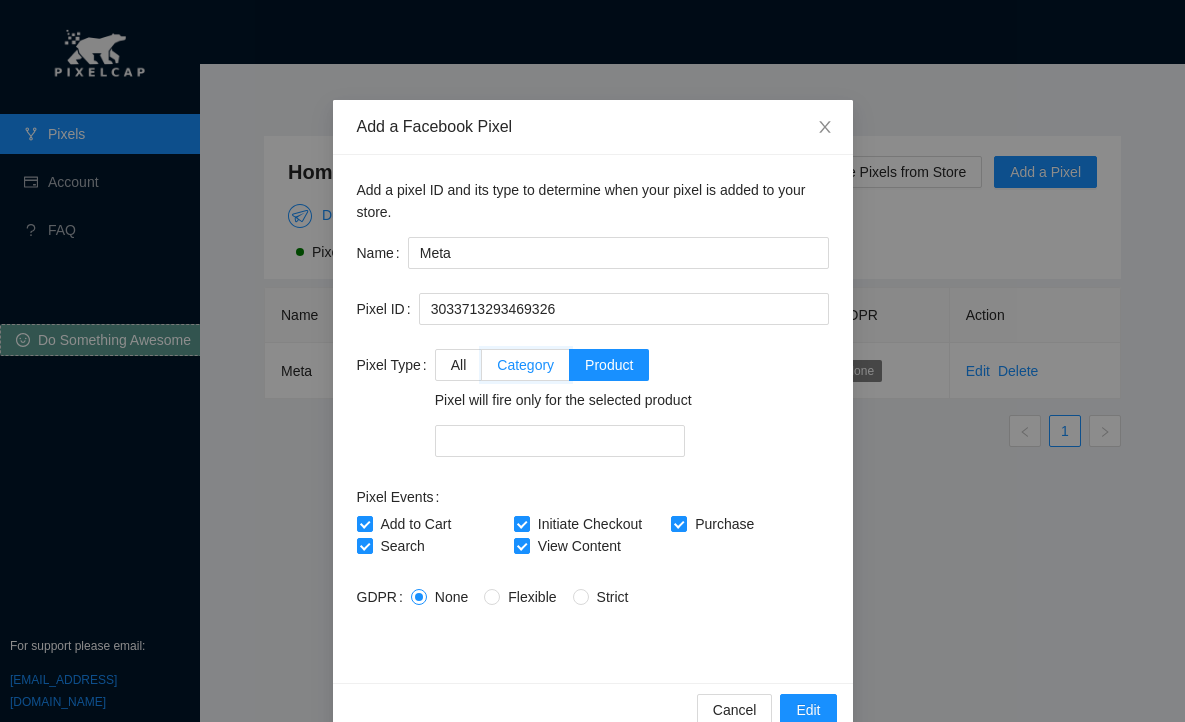 click on "Category" at bounding box center [489, 363] 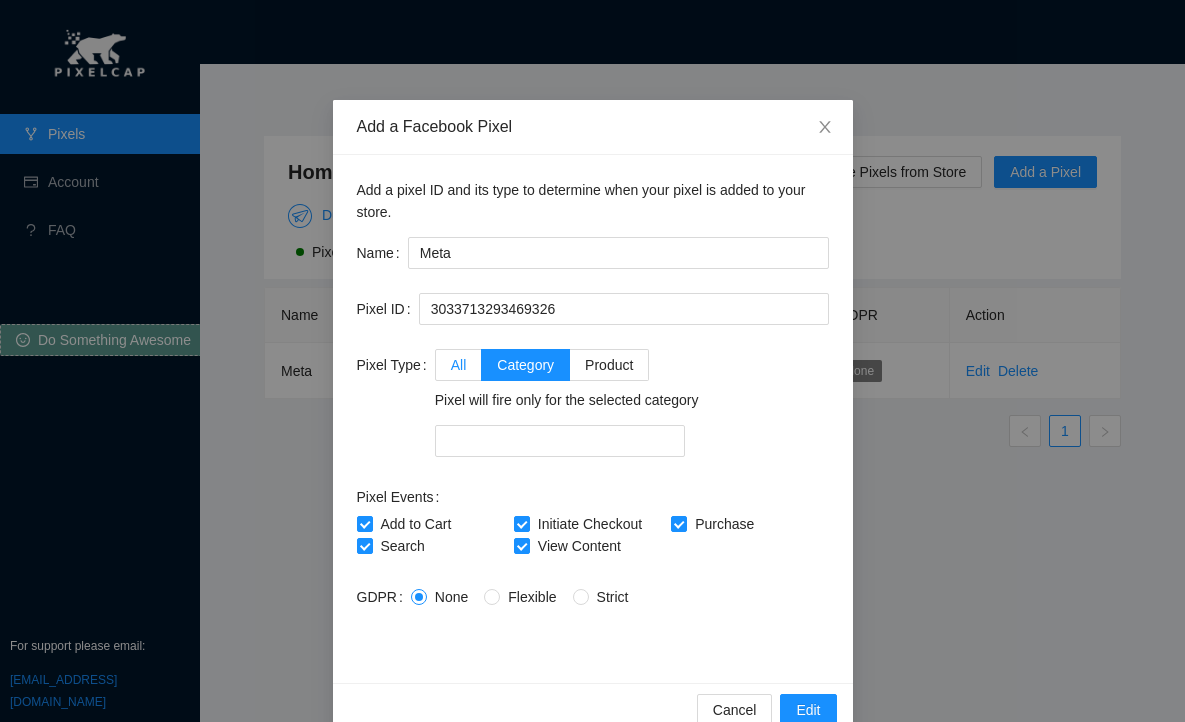 click on "All" at bounding box center (459, 365) 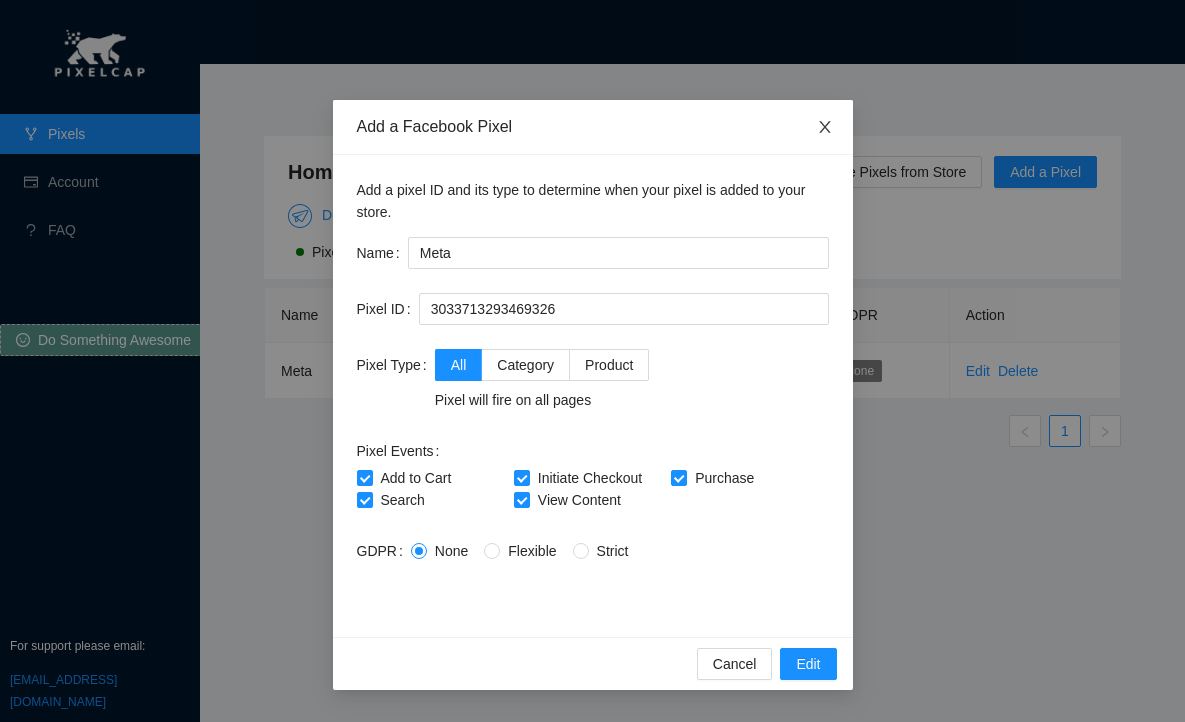 click 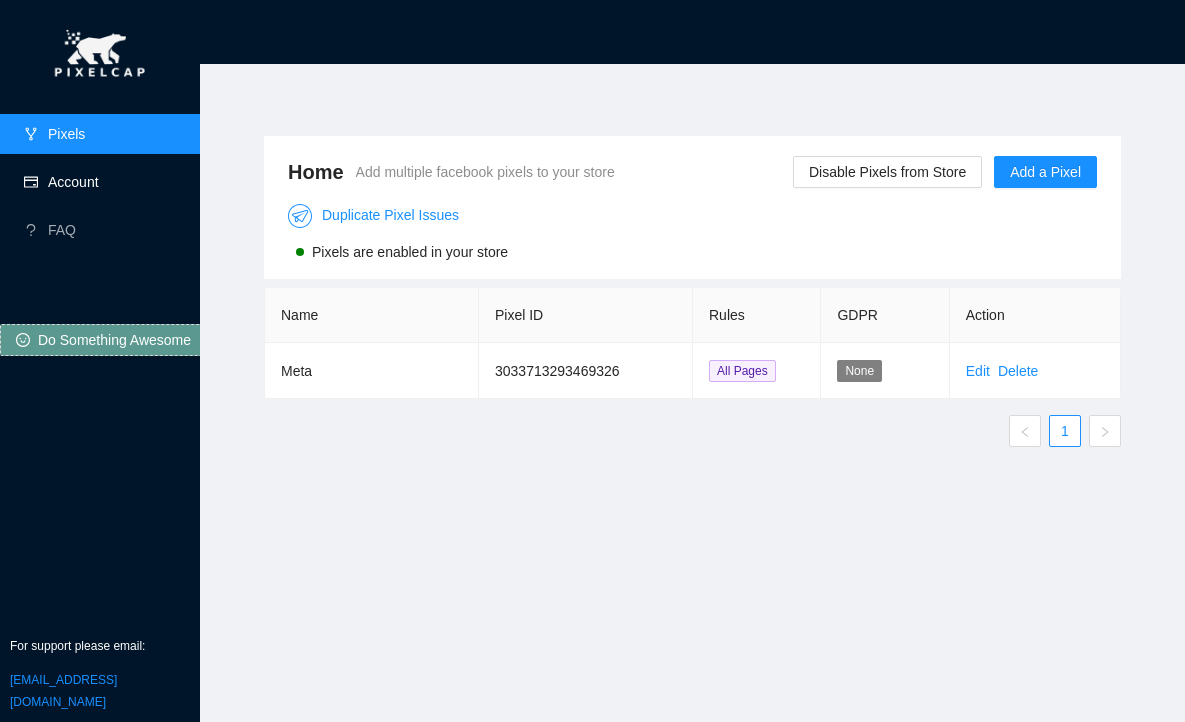 click on "Account" at bounding box center [73, 182] 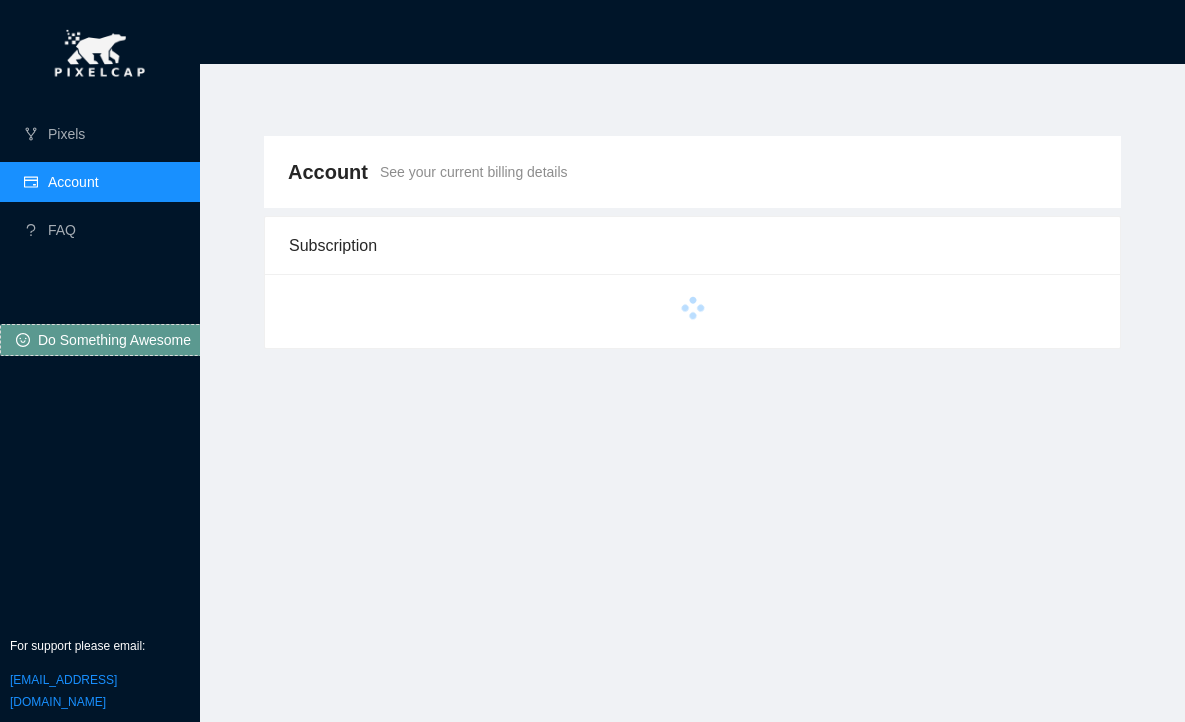 scroll, scrollTop: 0, scrollLeft: 0, axis: both 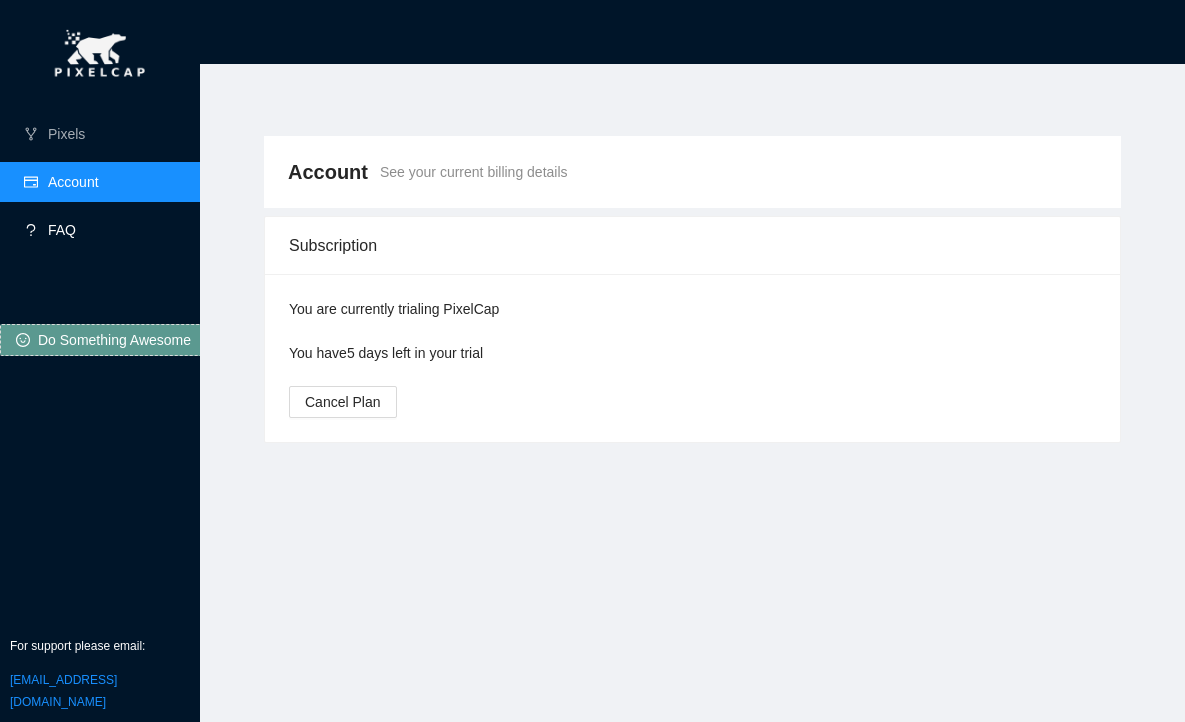 click on "FAQ" at bounding box center (62, 230) 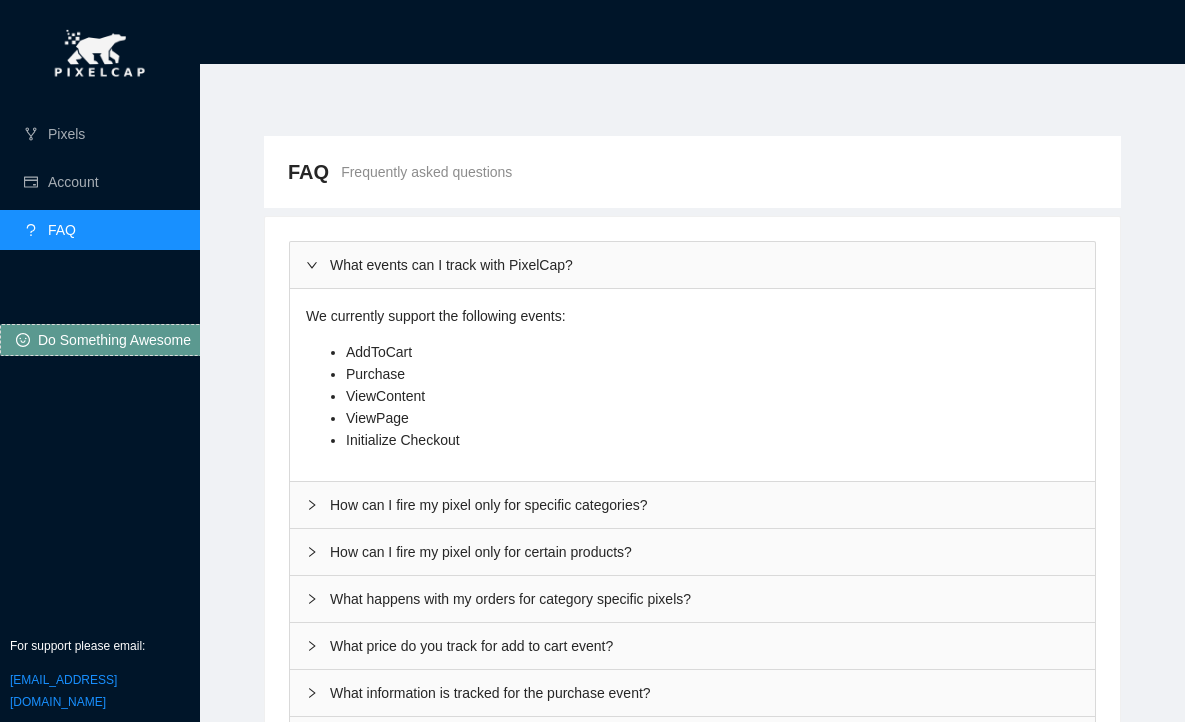scroll, scrollTop: 114, scrollLeft: 0, axis: vertical 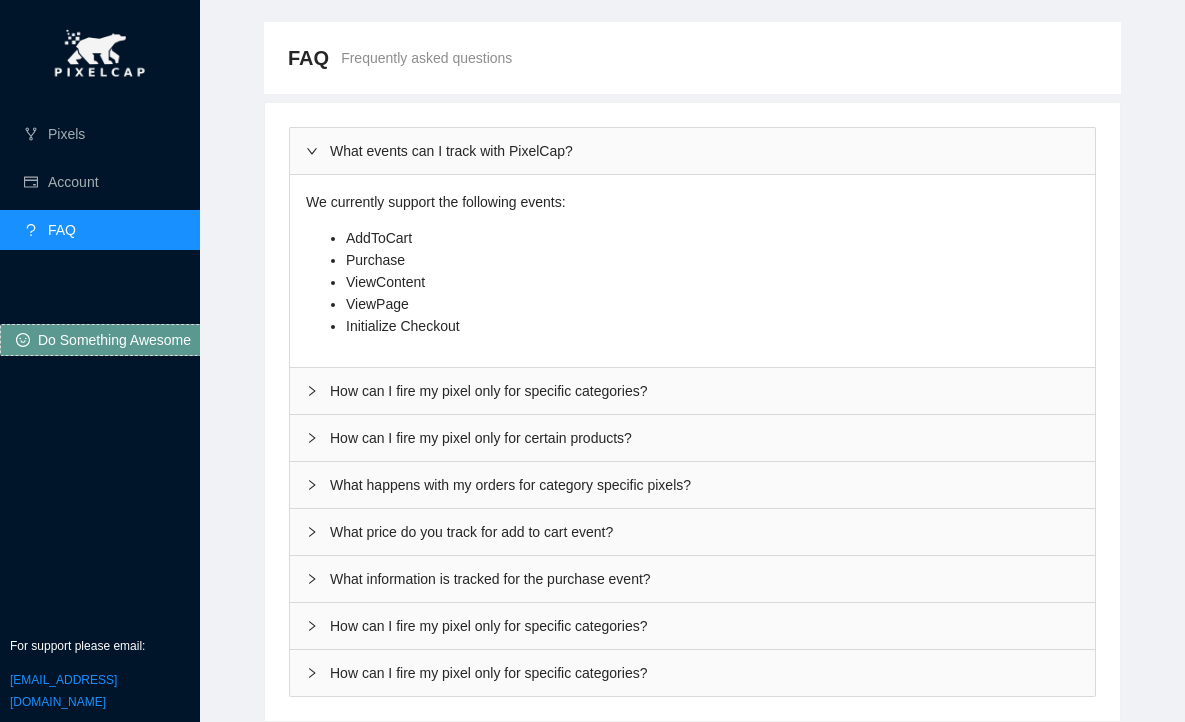 click on "What happens with my orders for category specific pixels?" at bounding box center (692, 485) 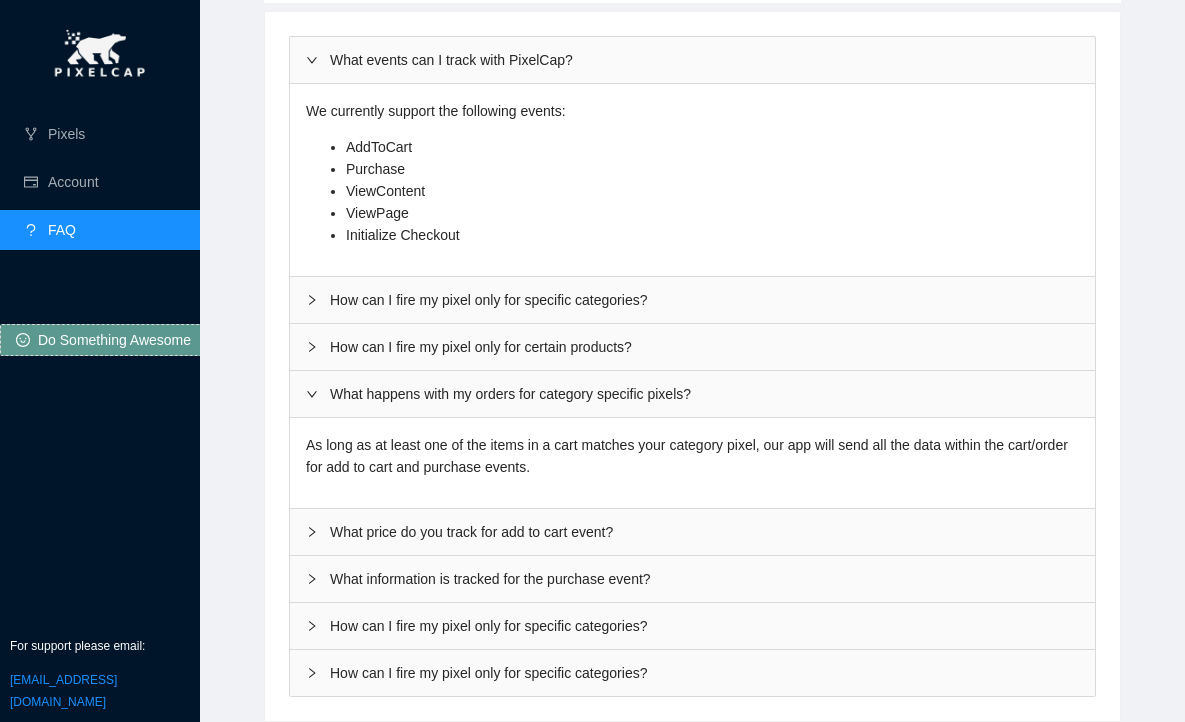 scroll, scrollTop: 0, scrollLeft: 0, axis: both 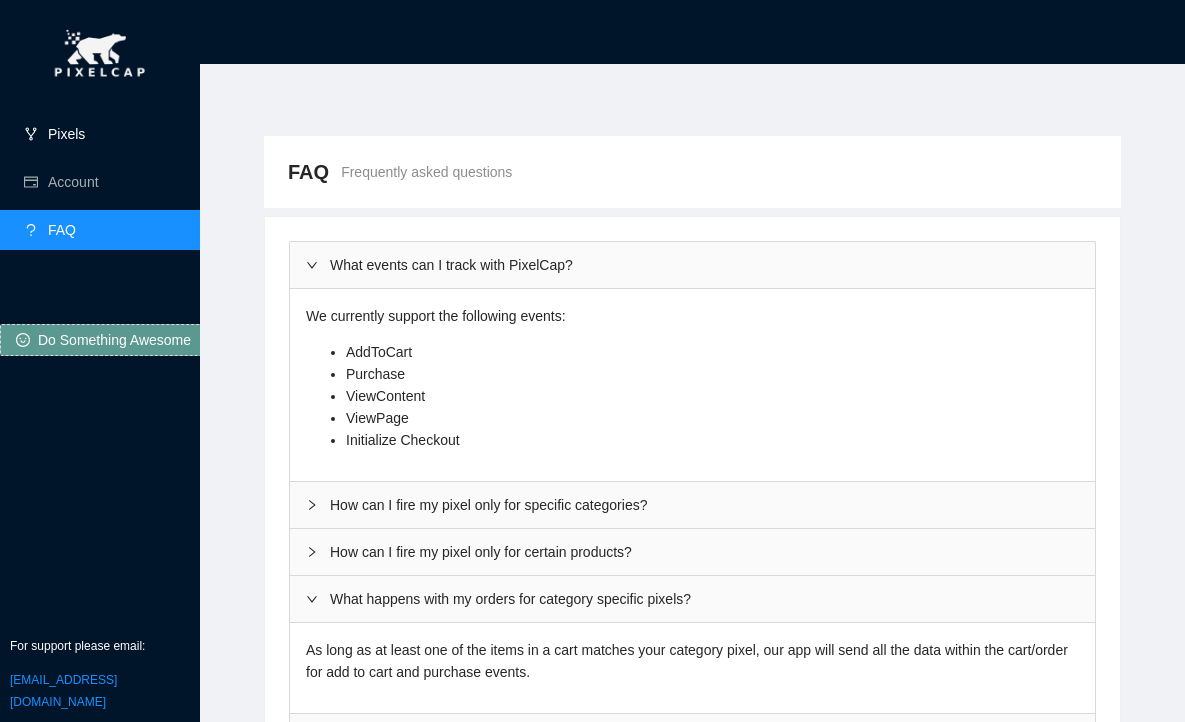 click on "Pixels" at bounding box center [66, 134] 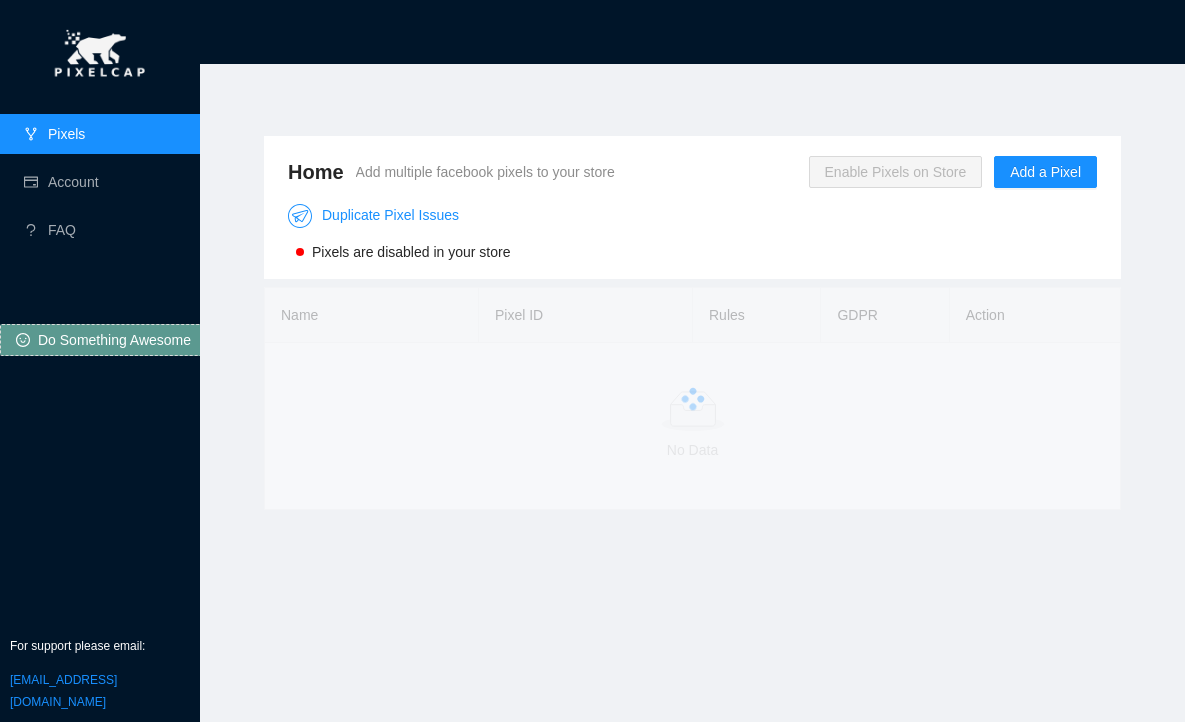 scroll, scrollTop: 0, scrollLeft: 0, axis: both 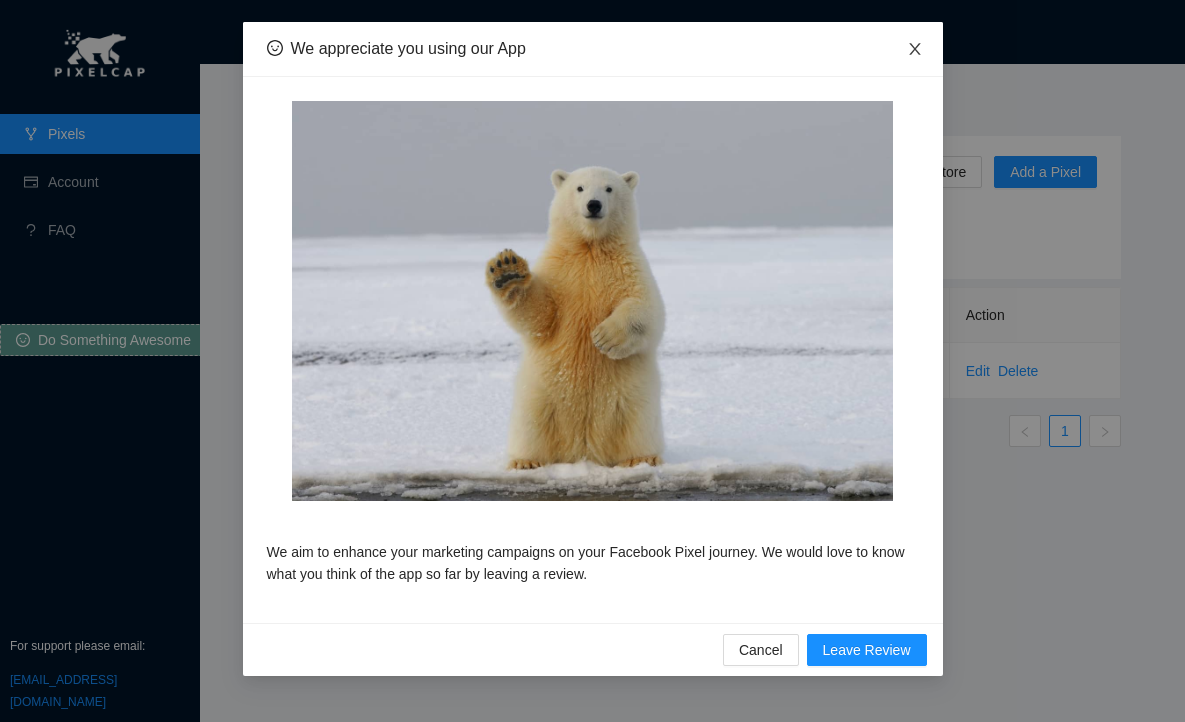 click 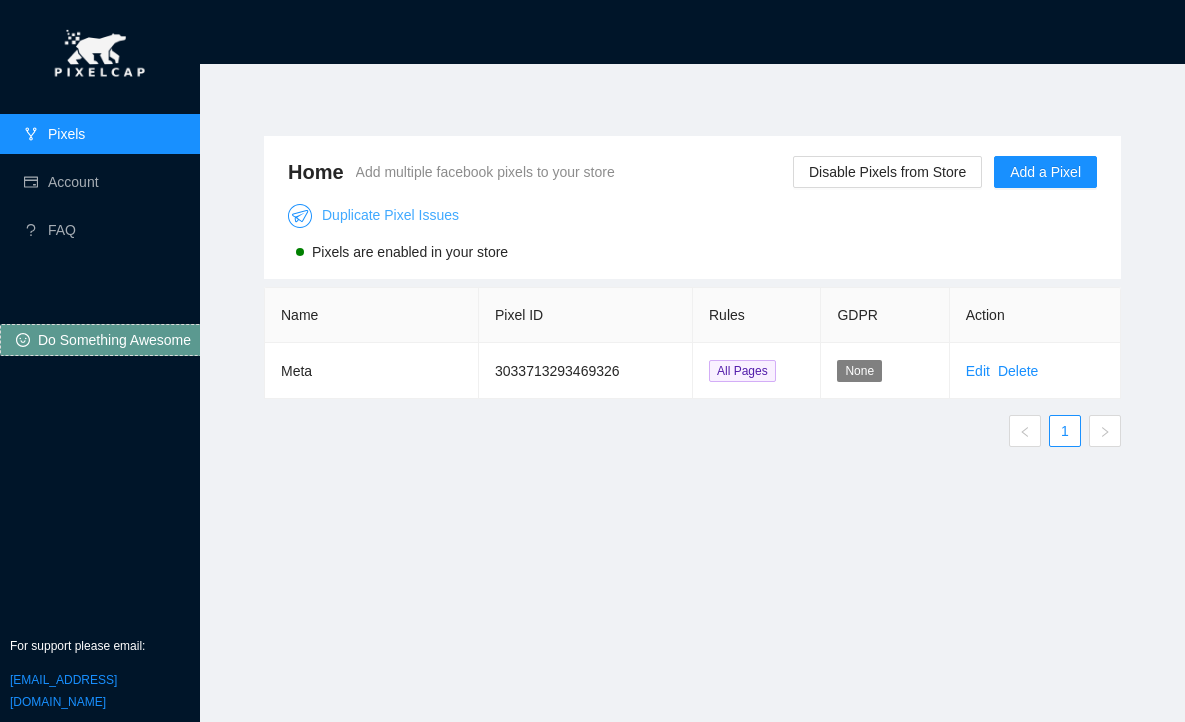 click on "Duplicate Pixel Issues" at bounding box center (373, 215) 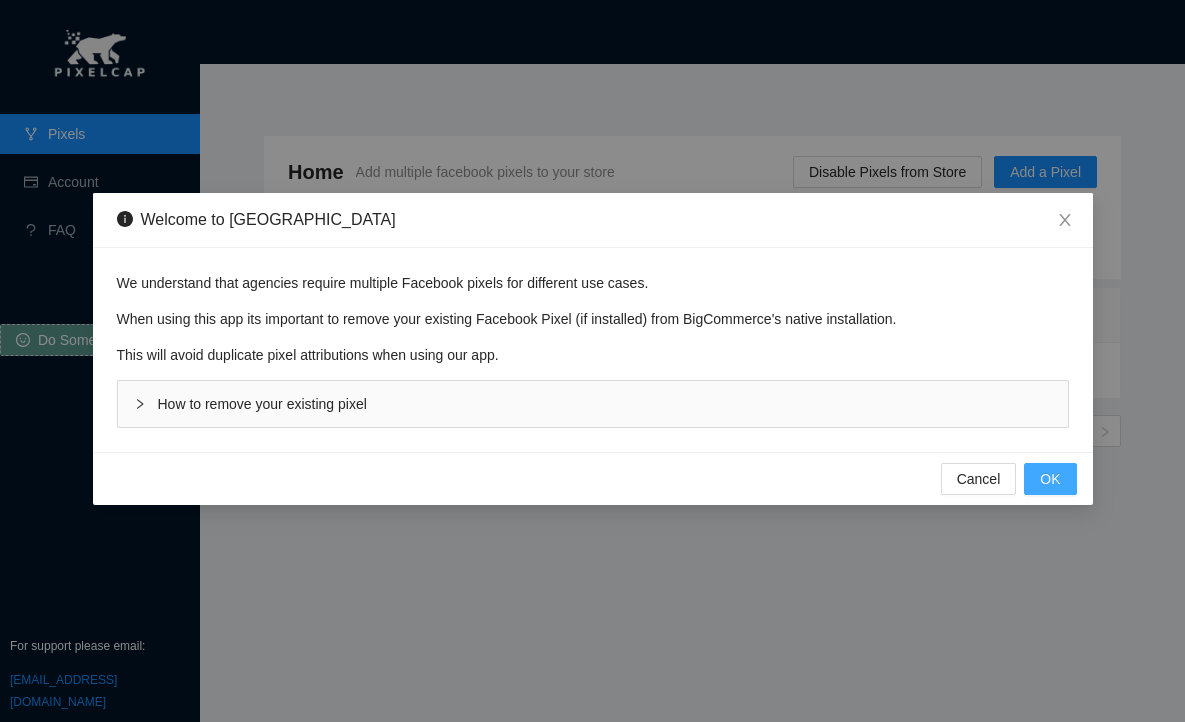click on "OK" at bounding box center (1050, 479) 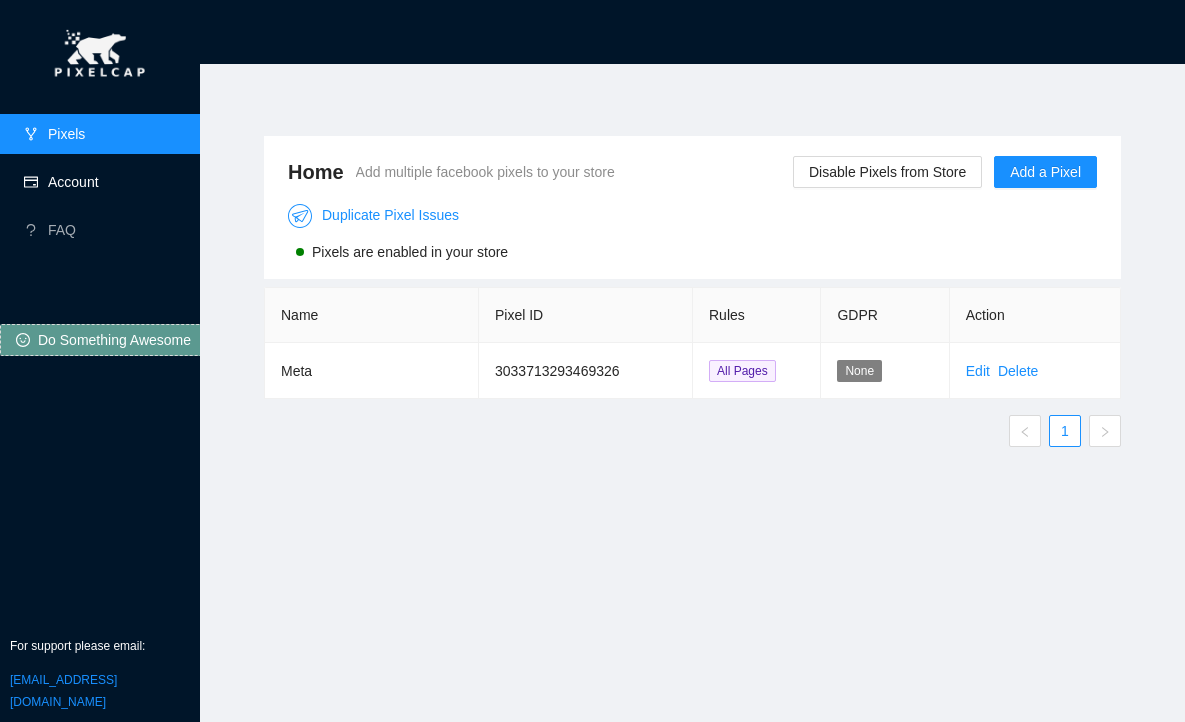 click on "Account" at bounding box center [73, 182] 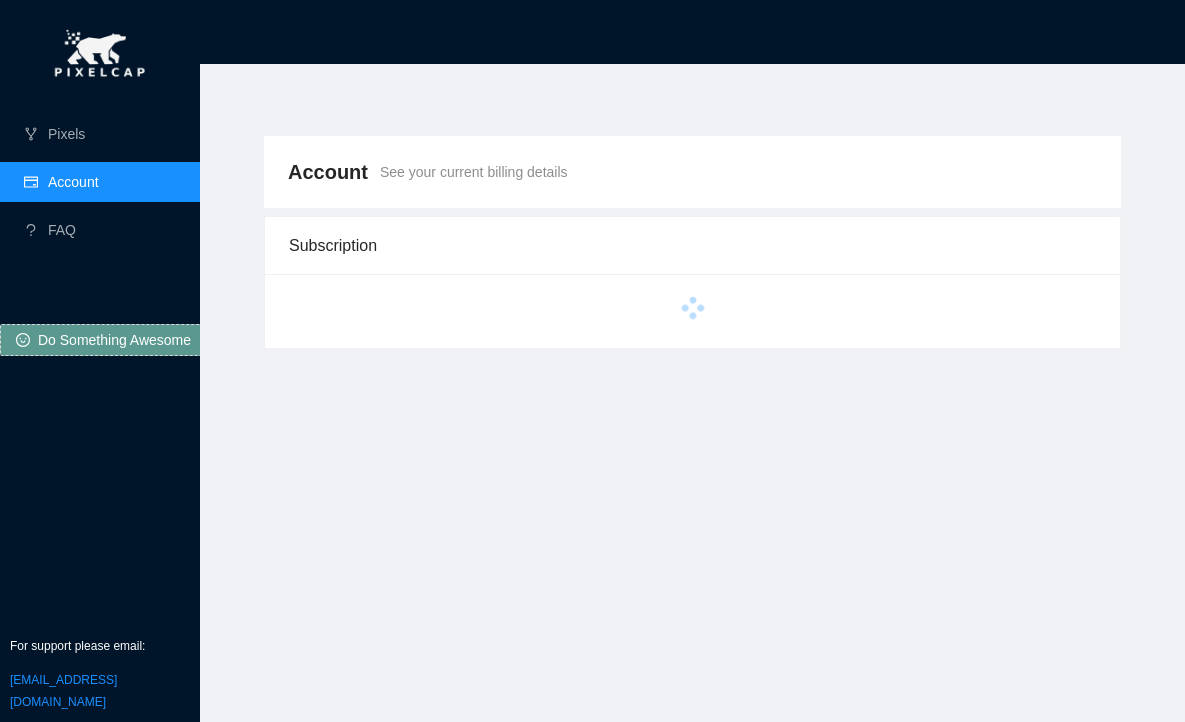 scroll, scrollTop: 0, scrollLeft: 0, axis: both 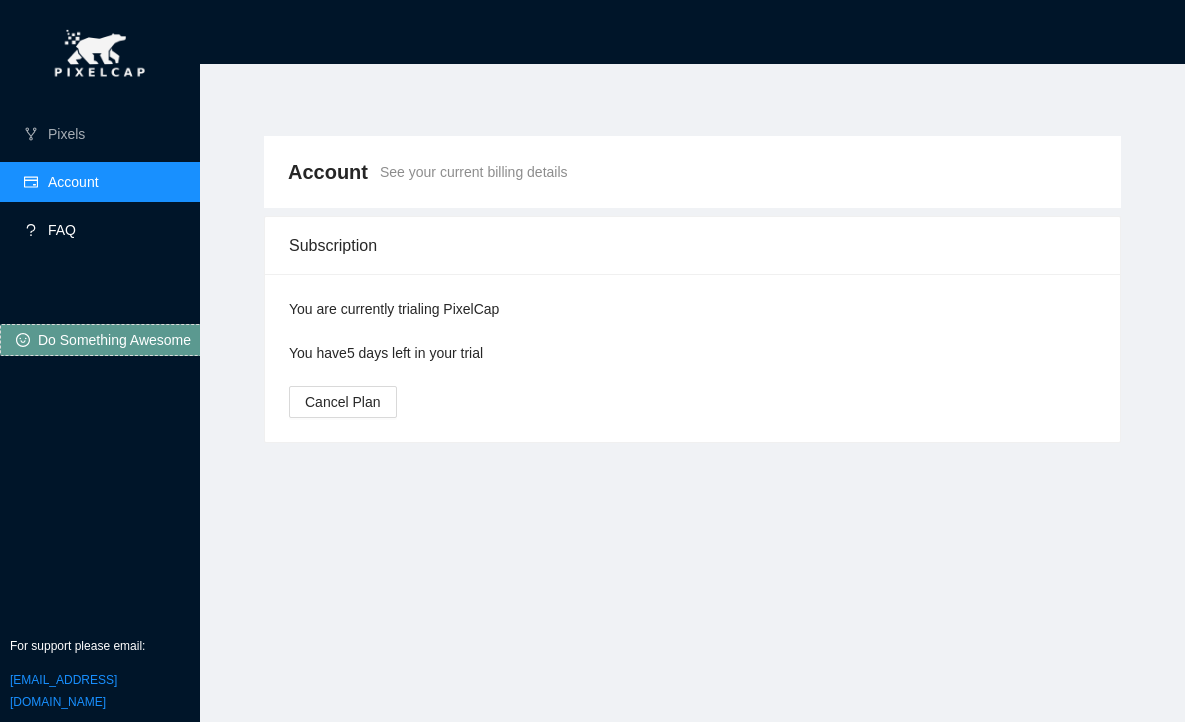 click on "FAQ" at bounding box center (62, 230) 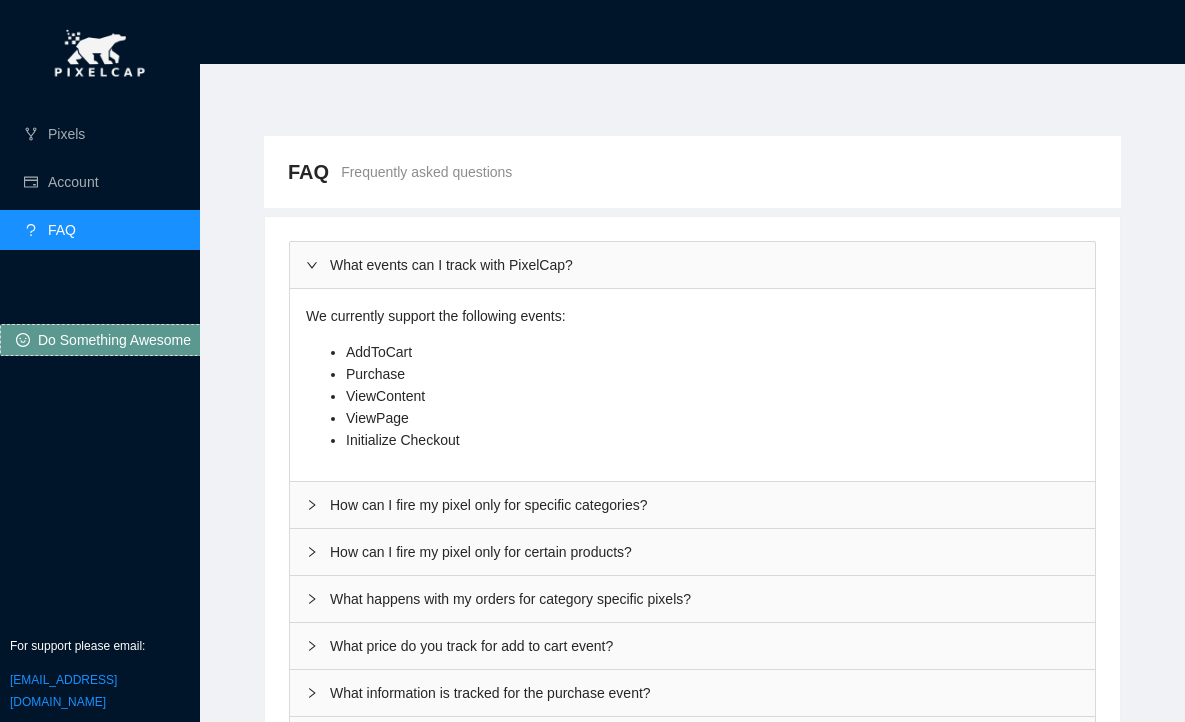 scroll, scrollTop: 114, scrollLeft: 0, axis: vertical 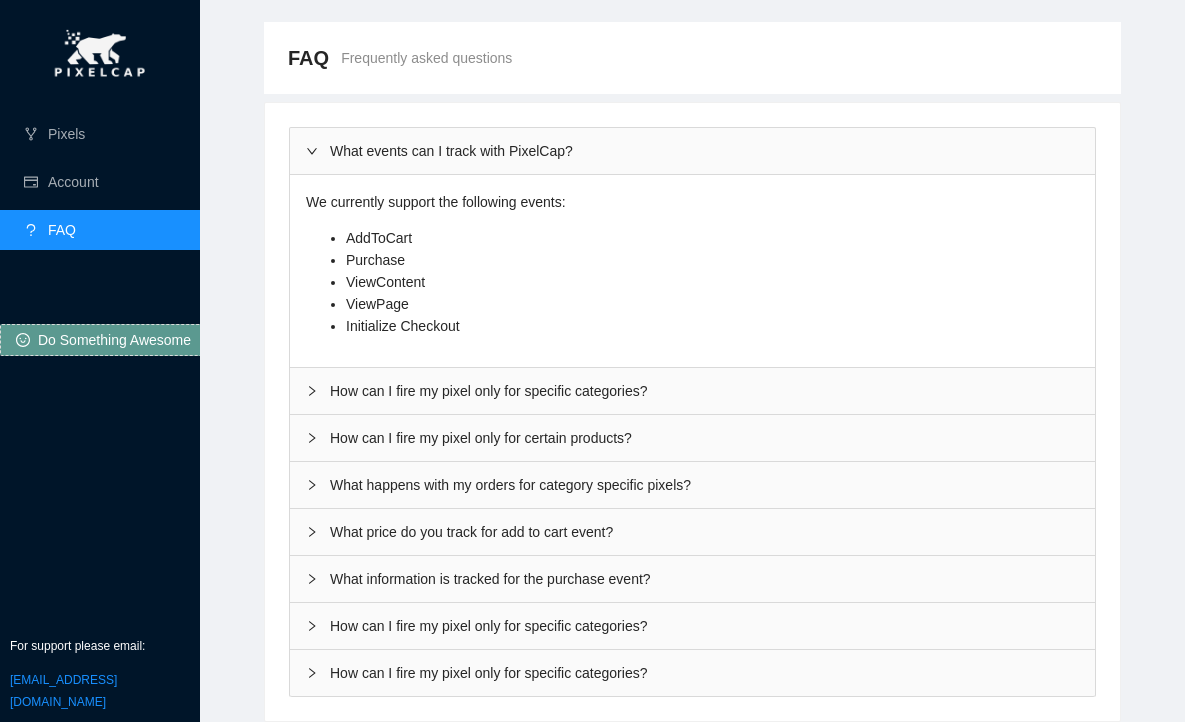 click on "How can I fire my pixel only for specific categories?" at bounding box center (692, 391) 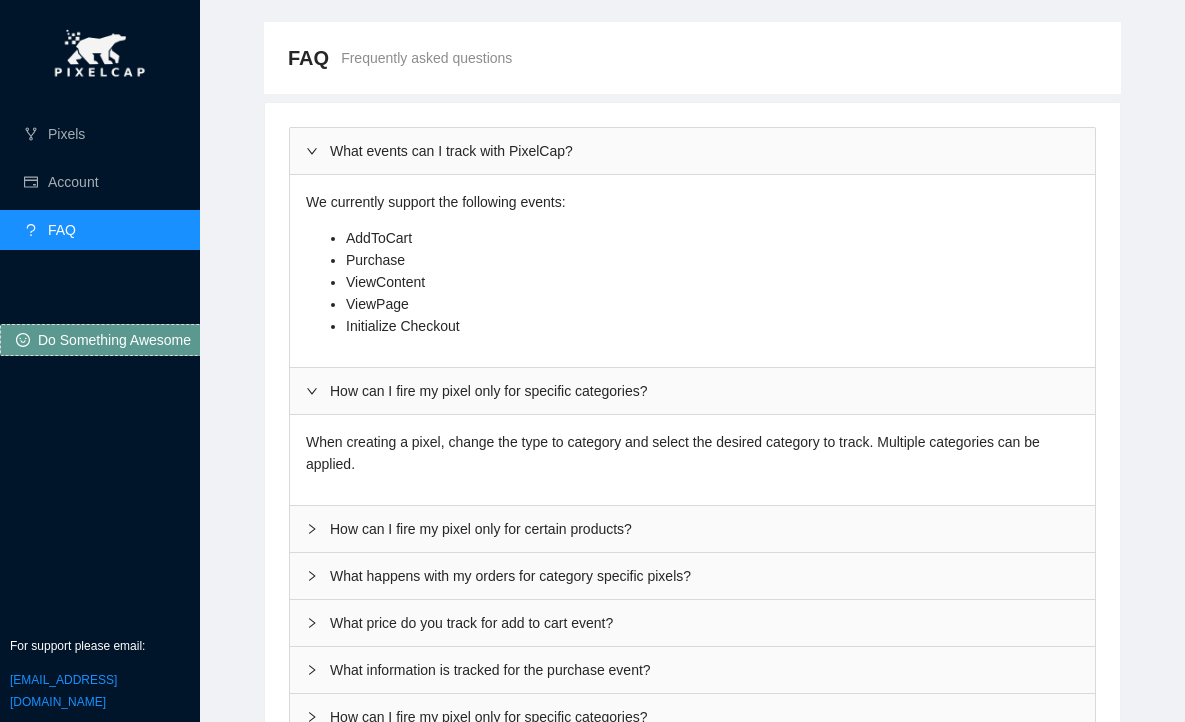 click on "How can I fire my pixel only for certain products?" at bounding box center (692, 529) 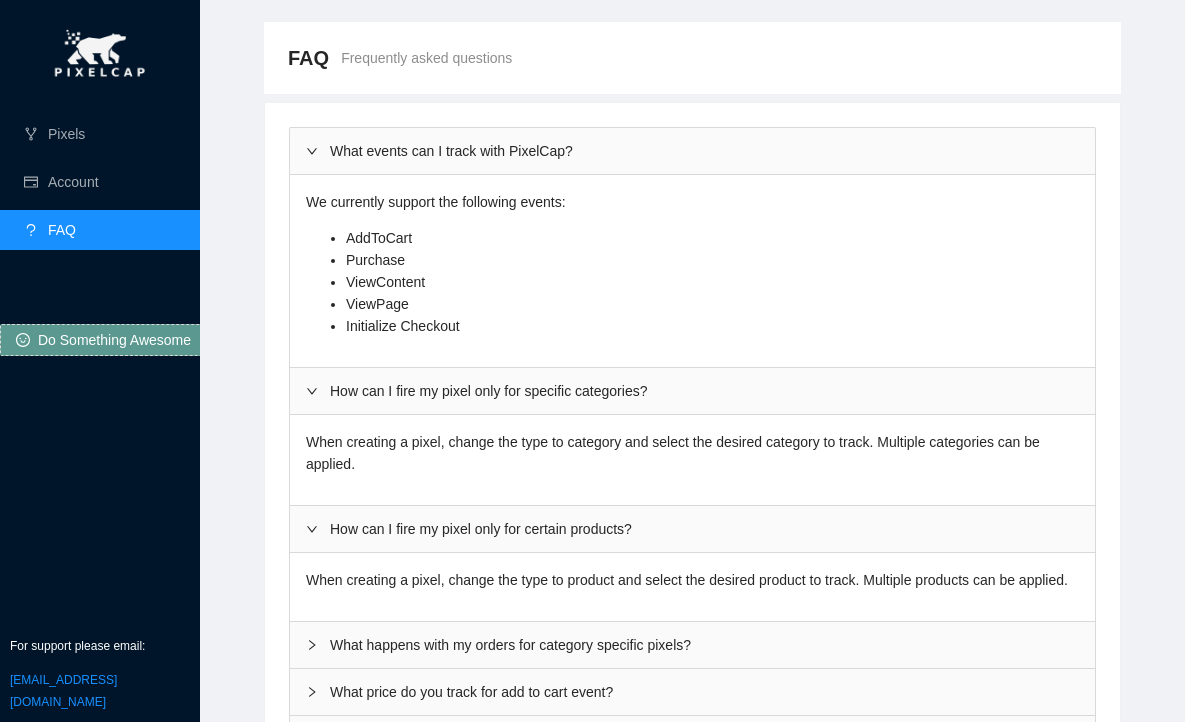 scroll, scrollTop: 296, scrollLeft: 0, axis: vertical 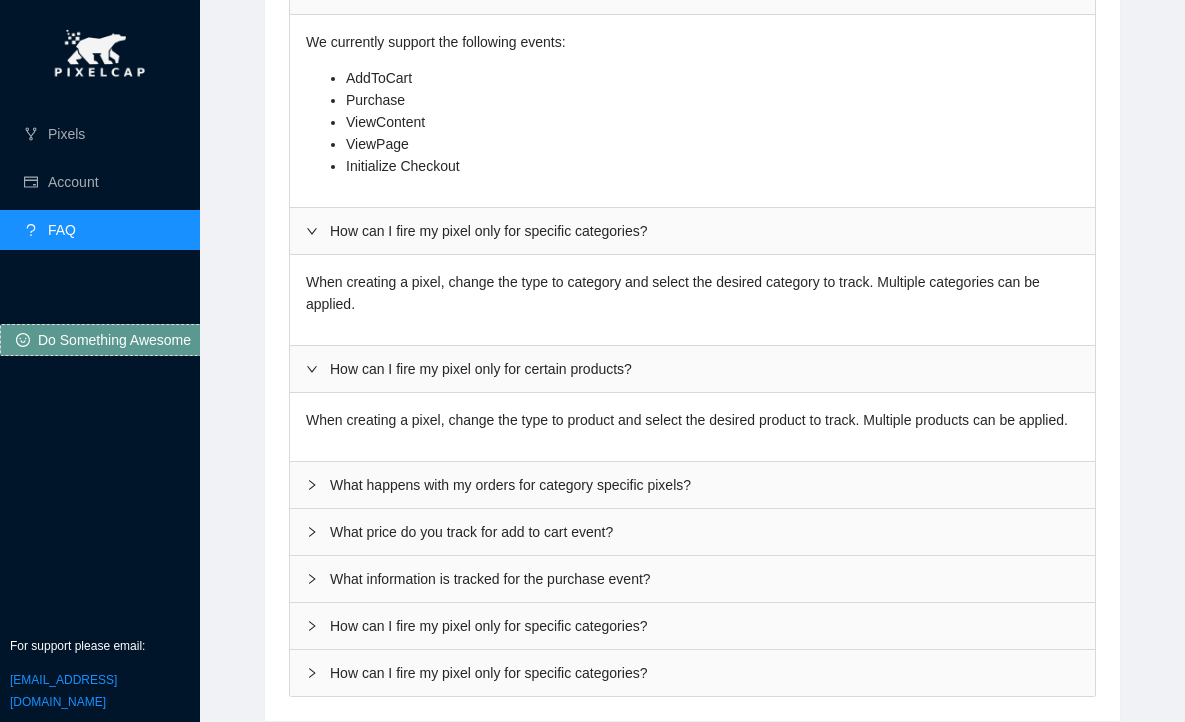 click on "What price do you track for add to cart event?" at bounding box center (692, 532) 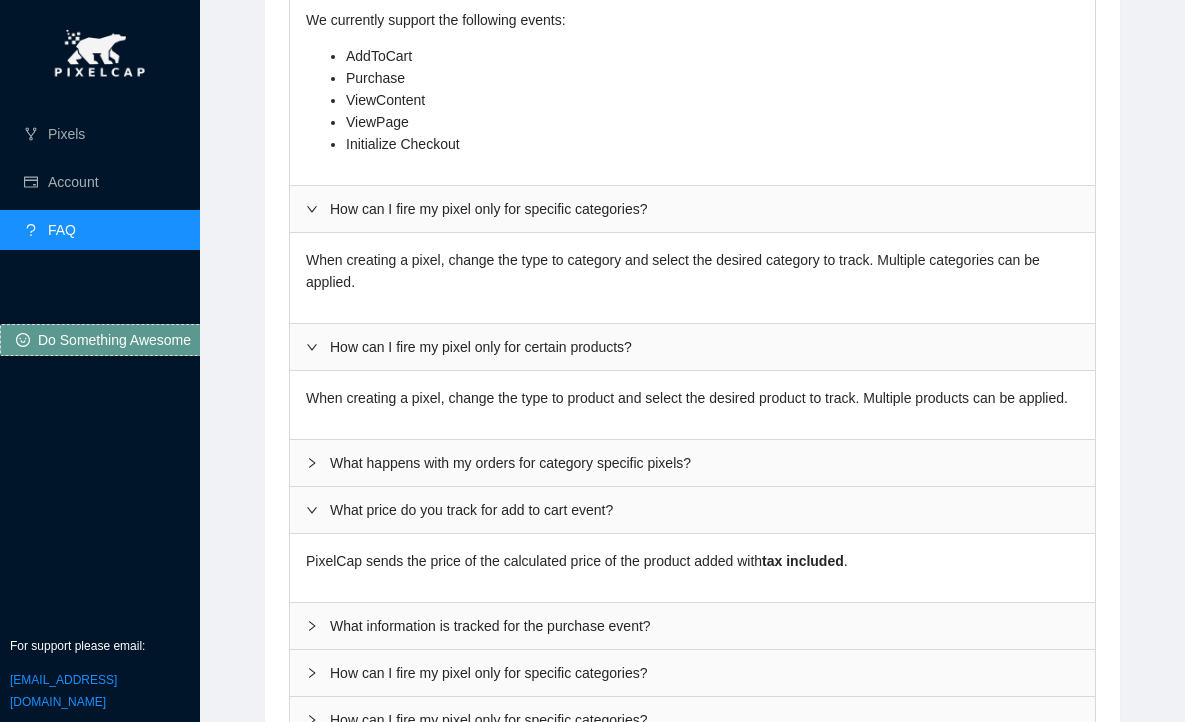 click on "What happens with my orders for category specific pixels?" at bounding box center (692, 463) 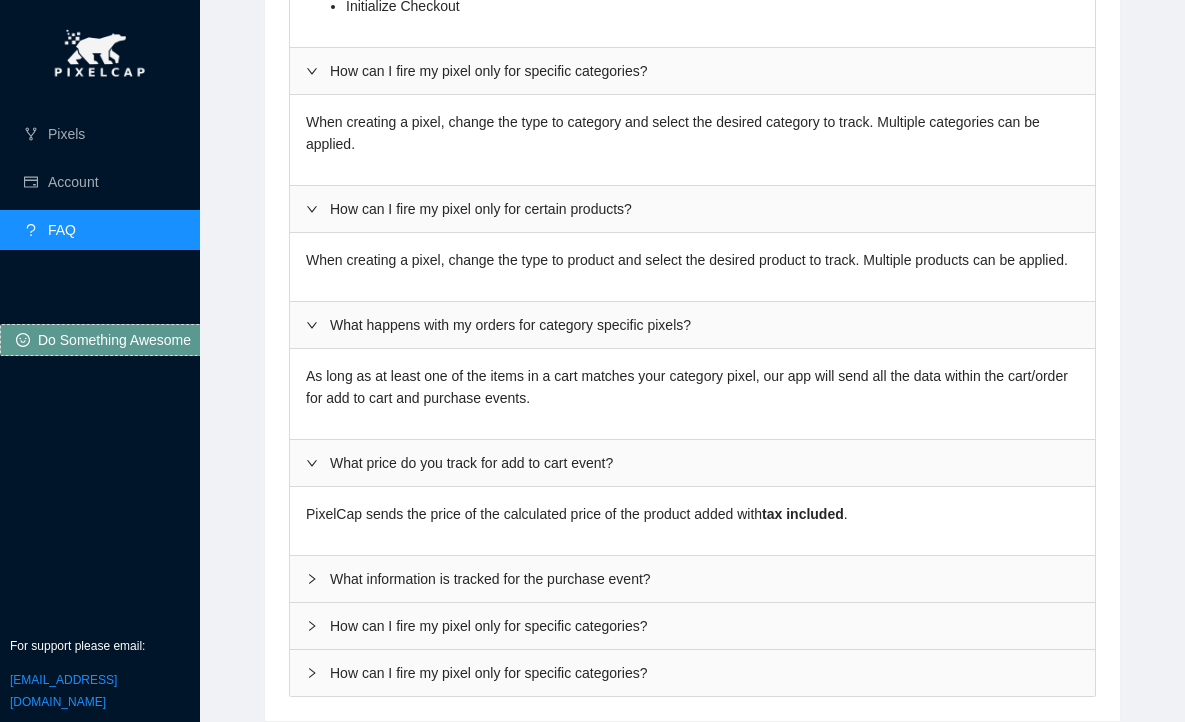 click on "What information is tracked for the purchase event?" at bounding box center (692, 579) 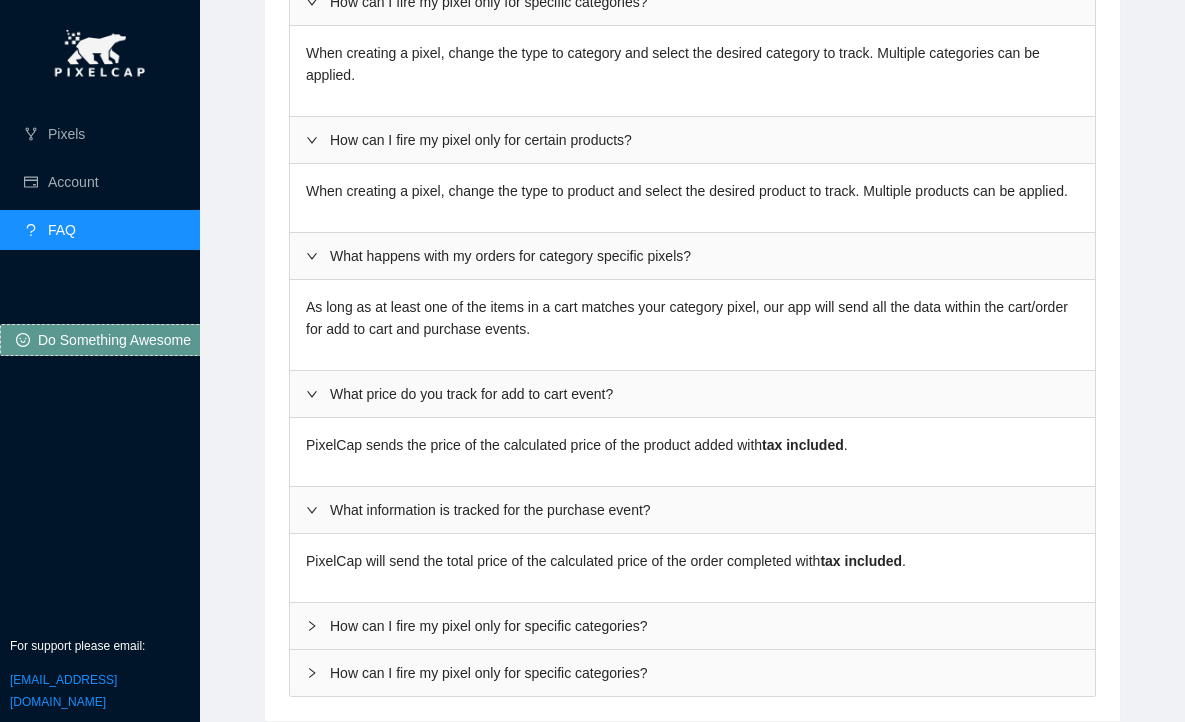 click on "How can I fire my pixel only for specific categories?" at bounding box center (692, 626) 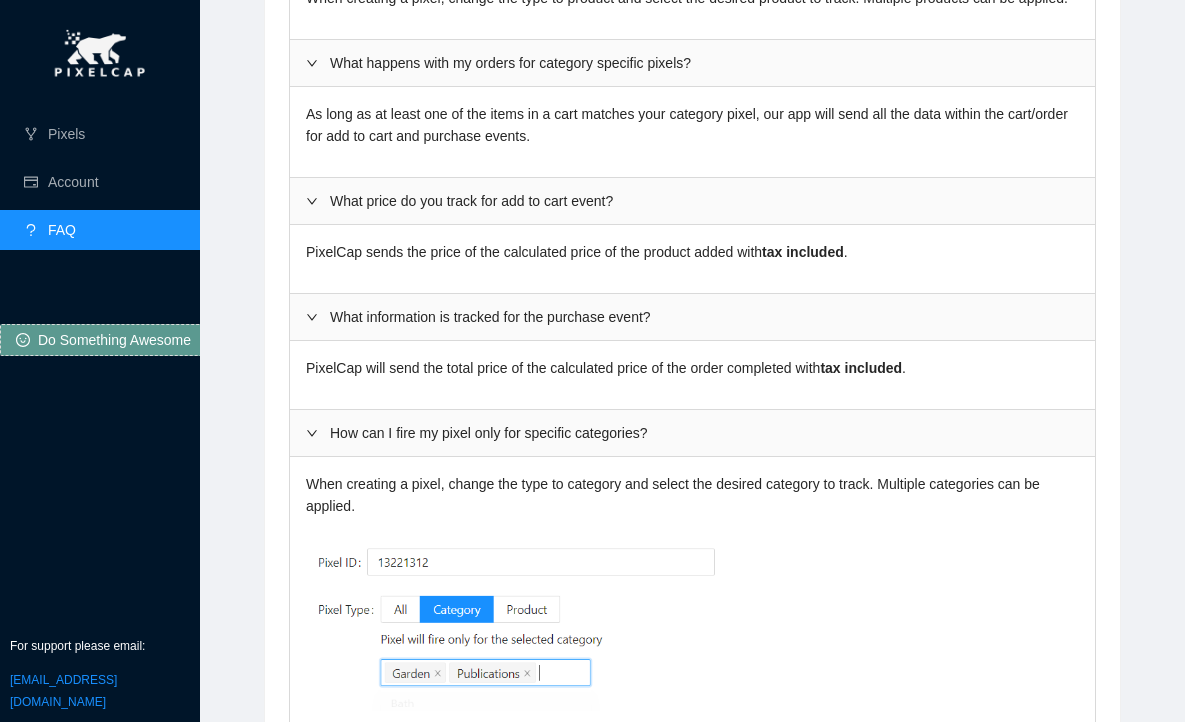 scroll, scrollTop: 795, scrollLeft: 0, axis: vertical 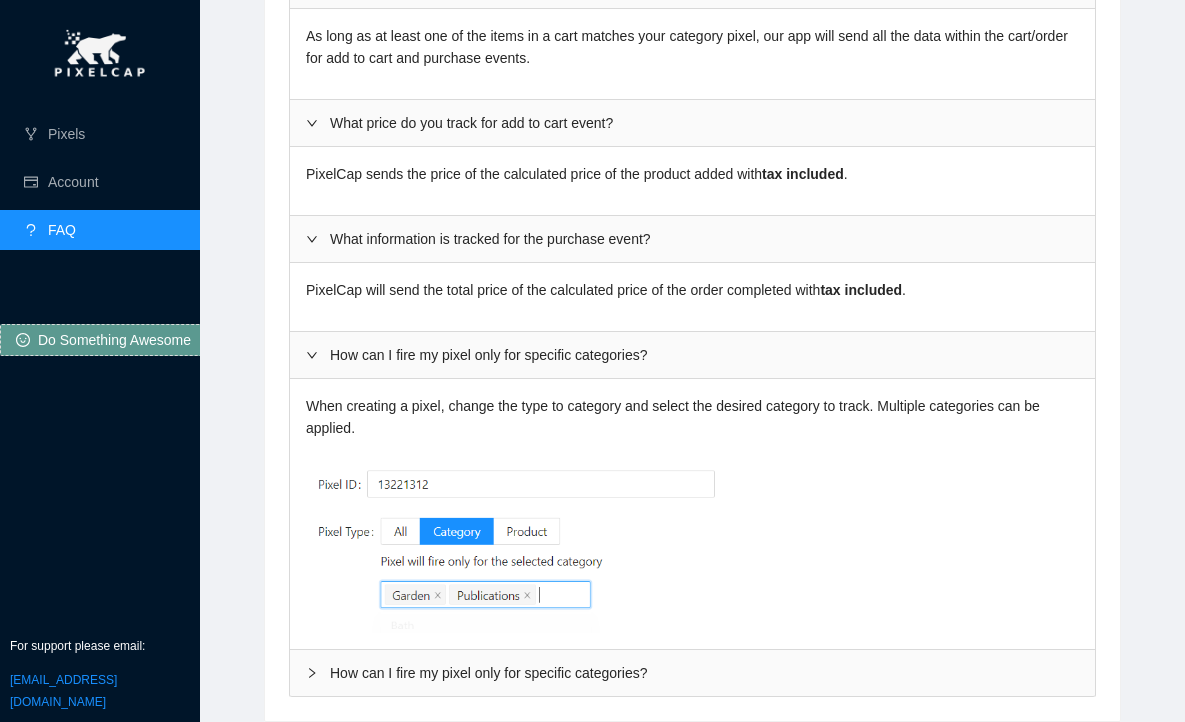 click on "How can I fire my pixel only for specific categories?" at bounding box center [692, 673] 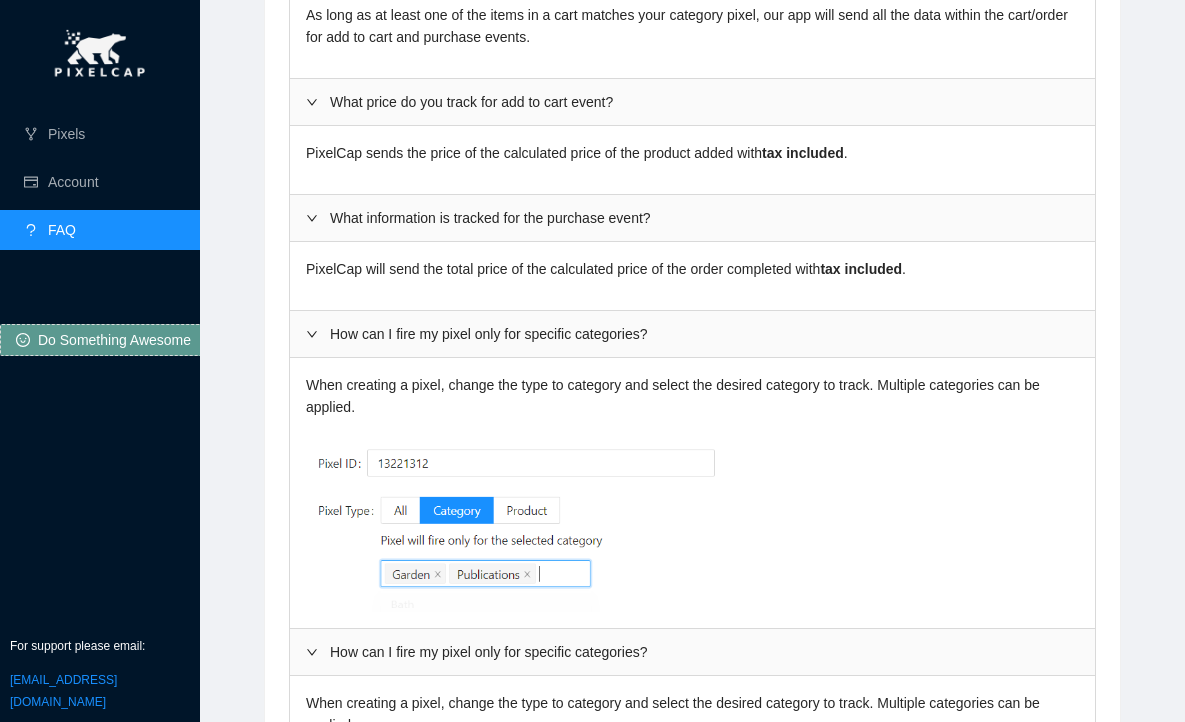 click on "How can I fire my pixel only for specific categories?" at bounding box center [692, 652] 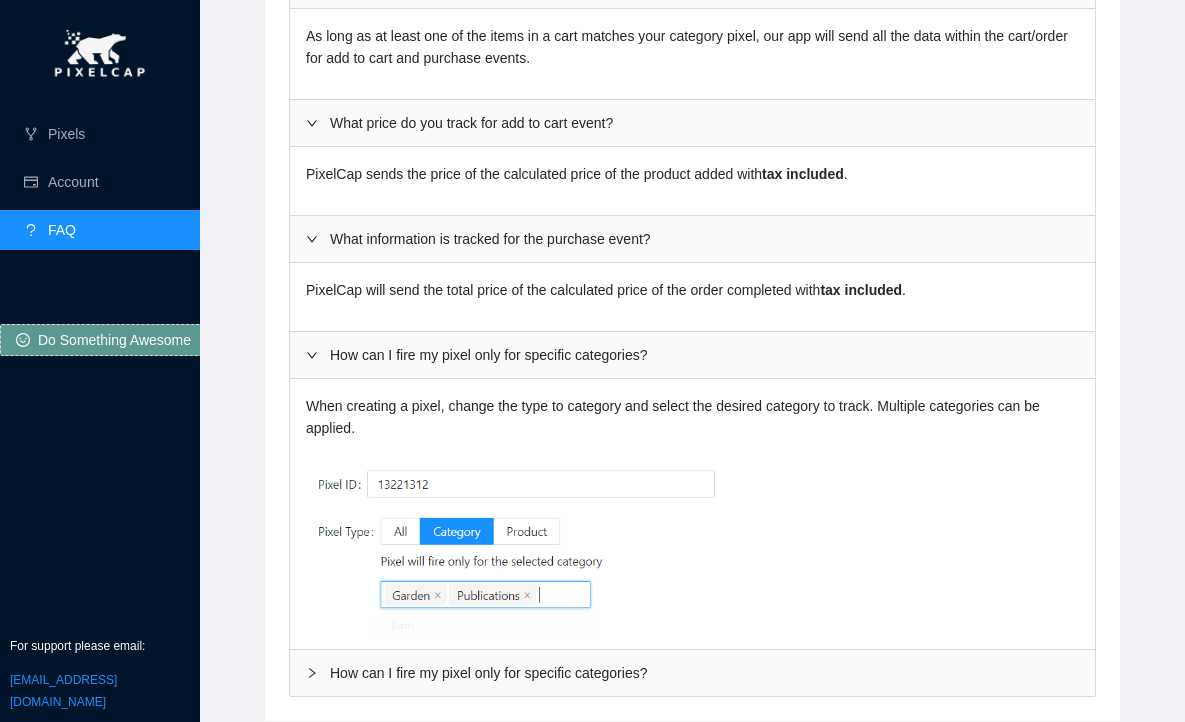 click at bounding box center (312, 667) 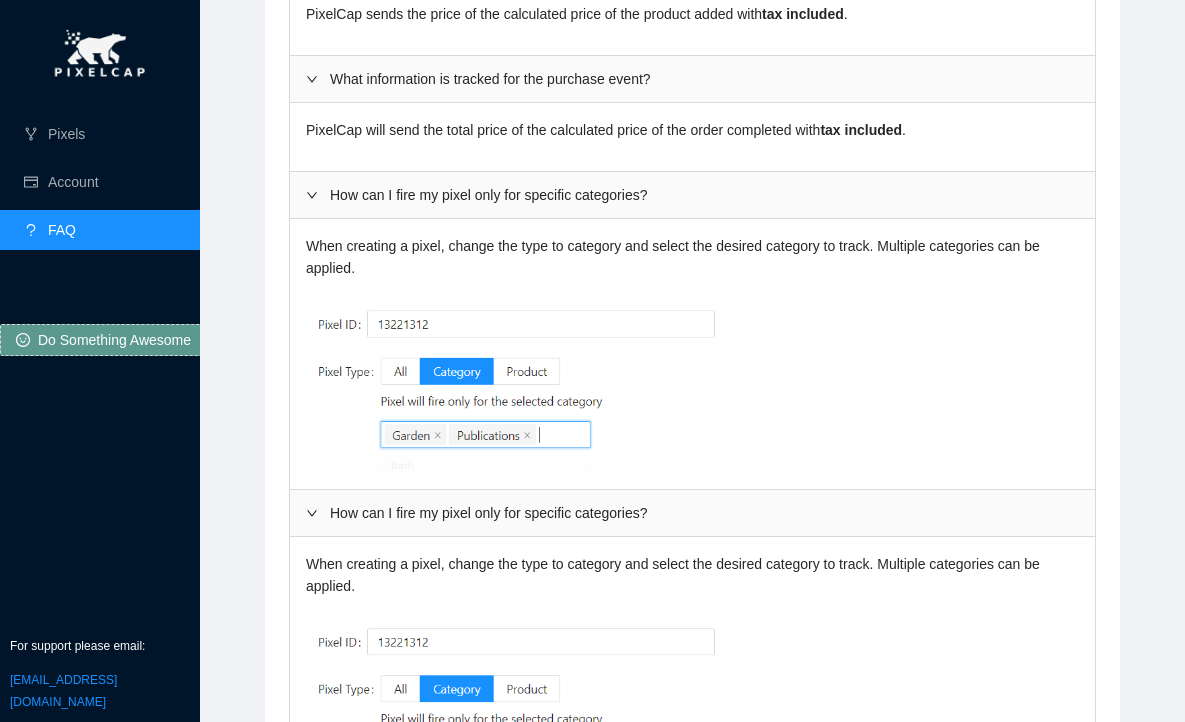 scroll, scrollTop: 1066, scrollLeft: 0, axis: vertical 